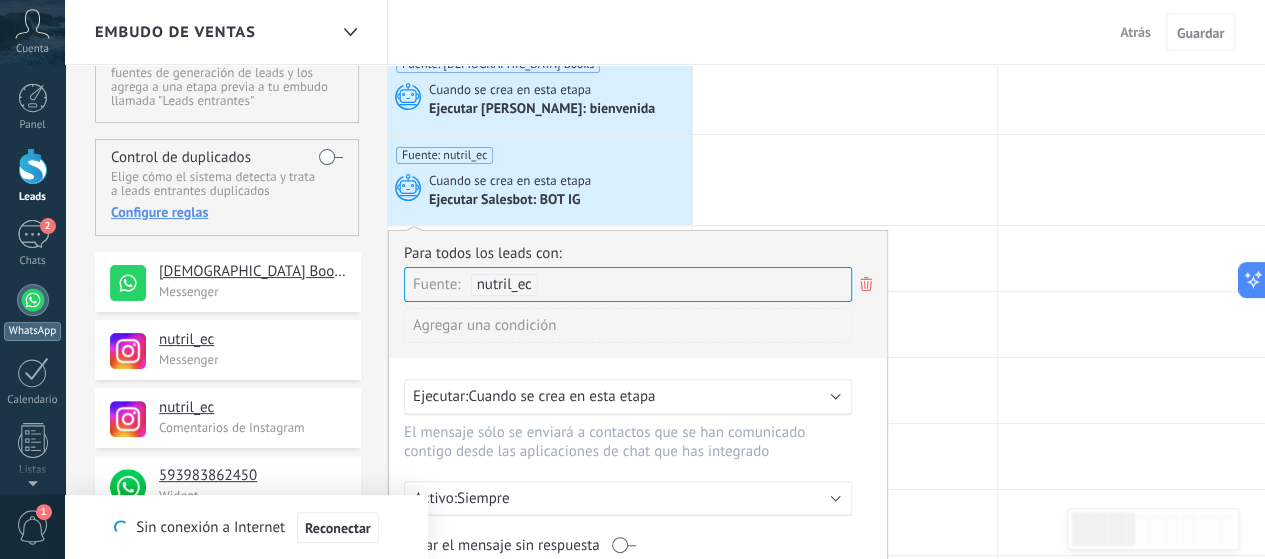 scroll, scrollTop: 100, scrollLeft: 0, axis: vertical 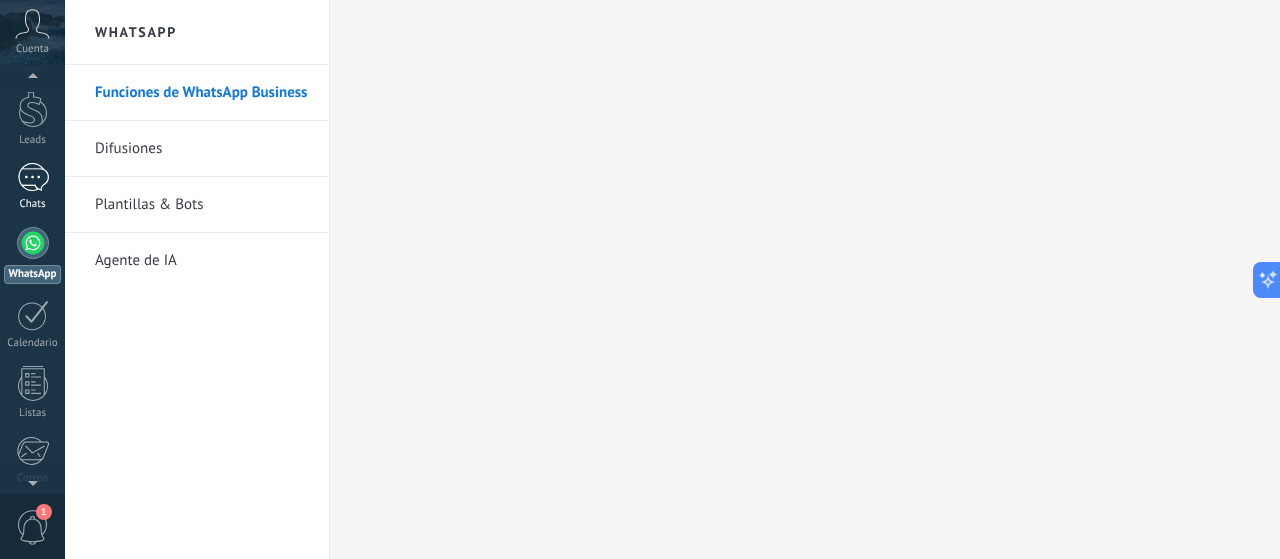 click at bounding box center [33, 177] 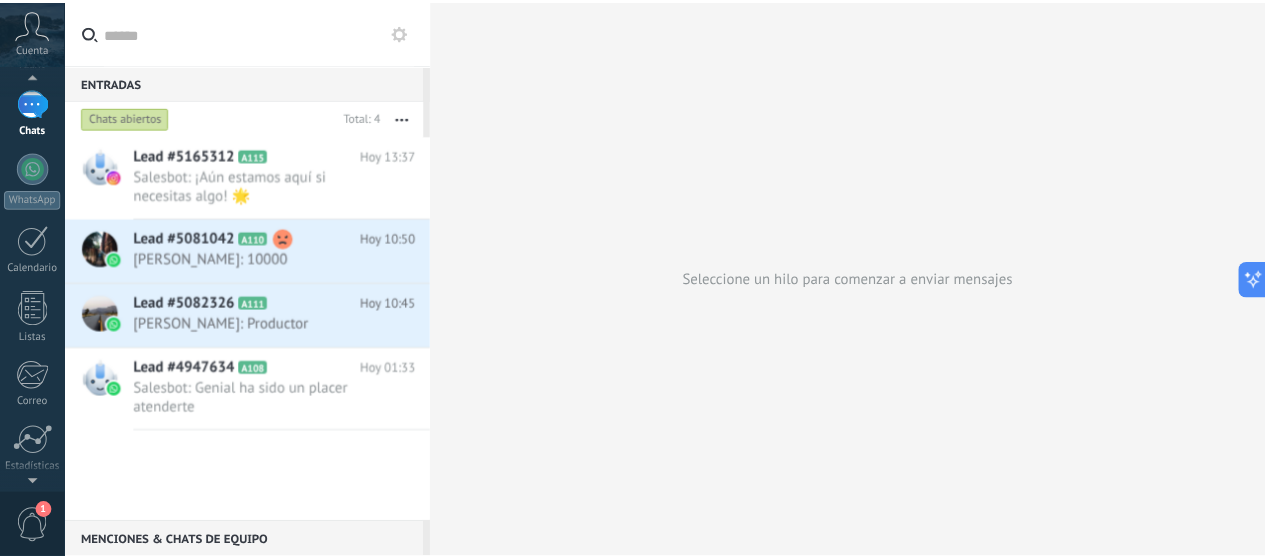 scroll, scrollTop: 0, scrollLeft: 0, axis: both 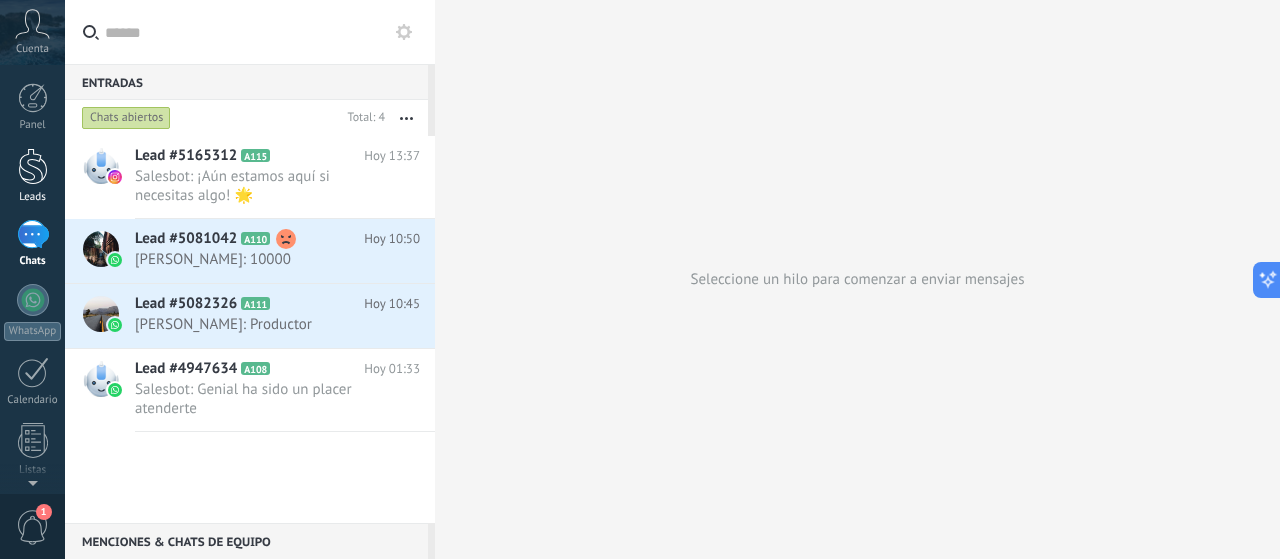 click at bounding box center [33, 166] 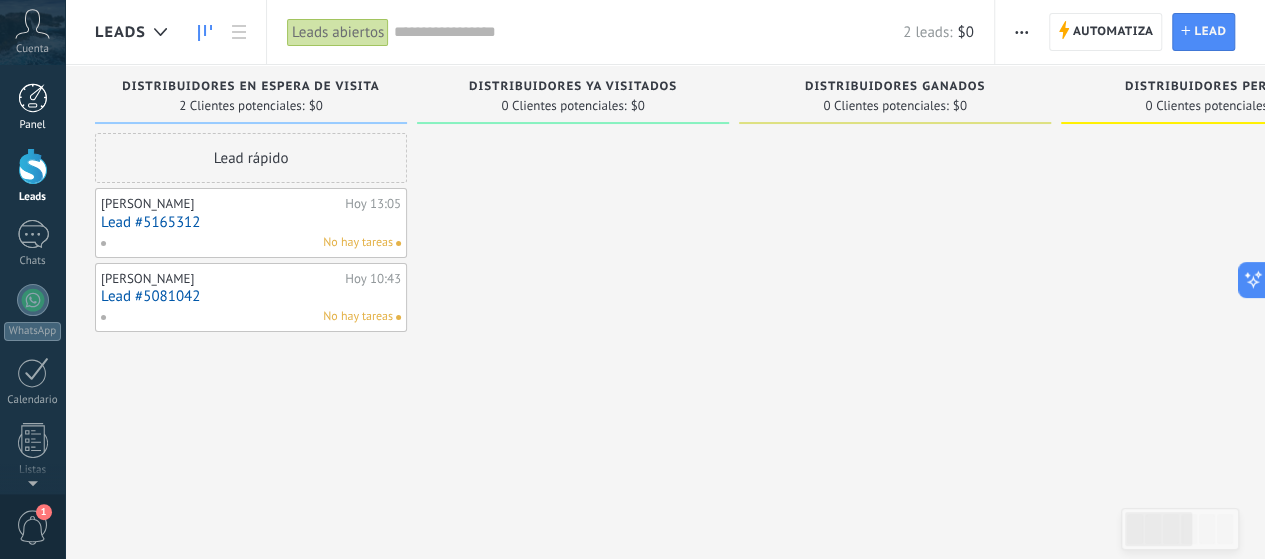 click at bounding box center [33, 98] 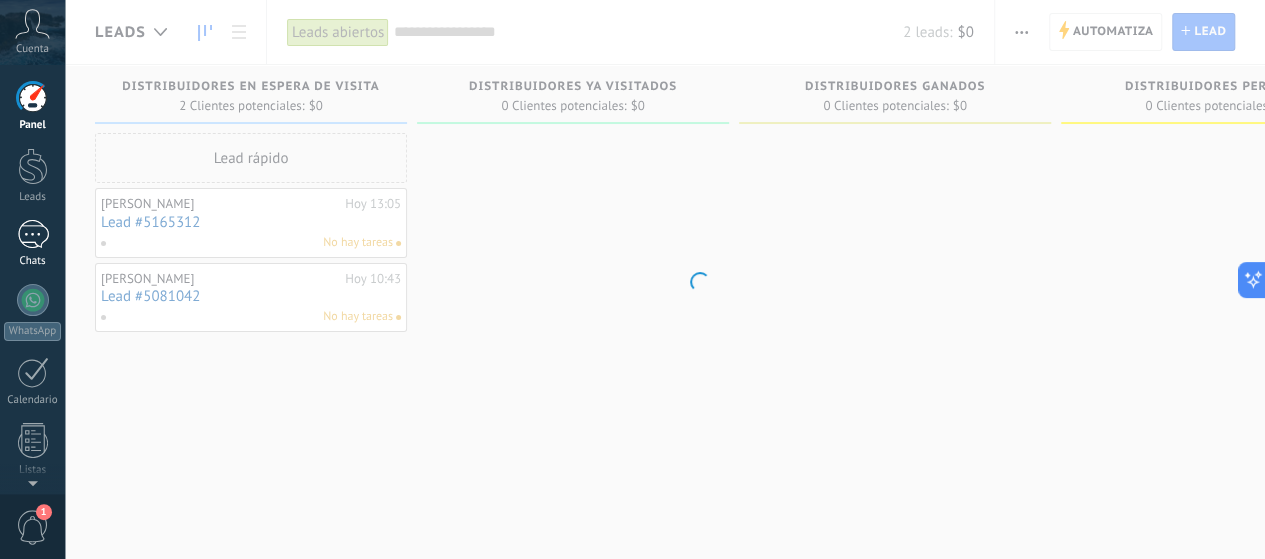 click at bounding box center (33, 234) 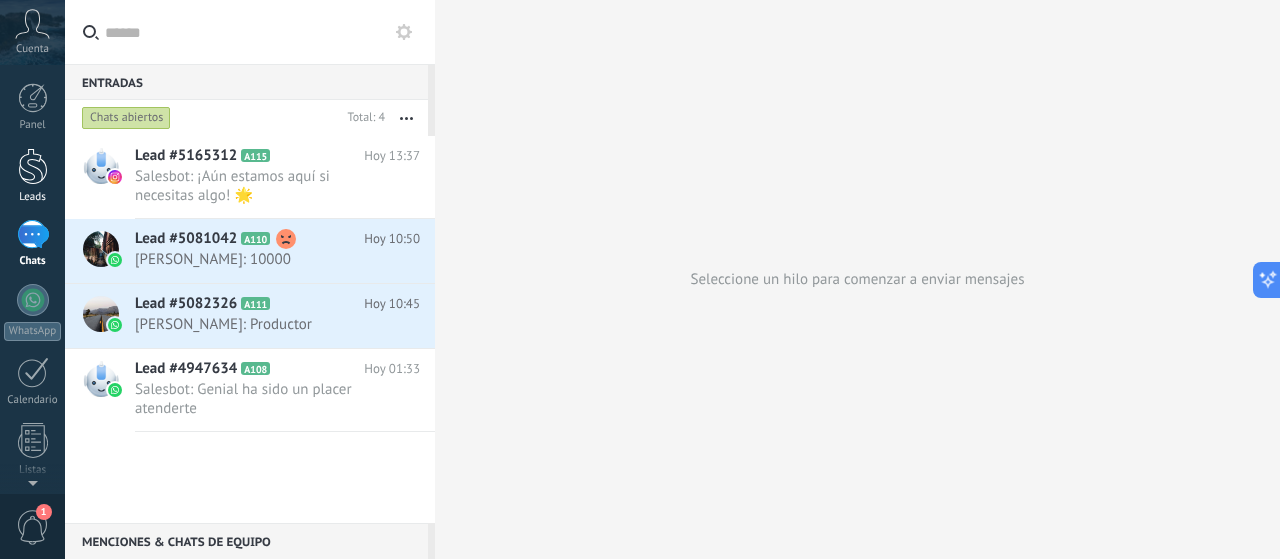 click on "Leads" at bounding box center [32, 176] 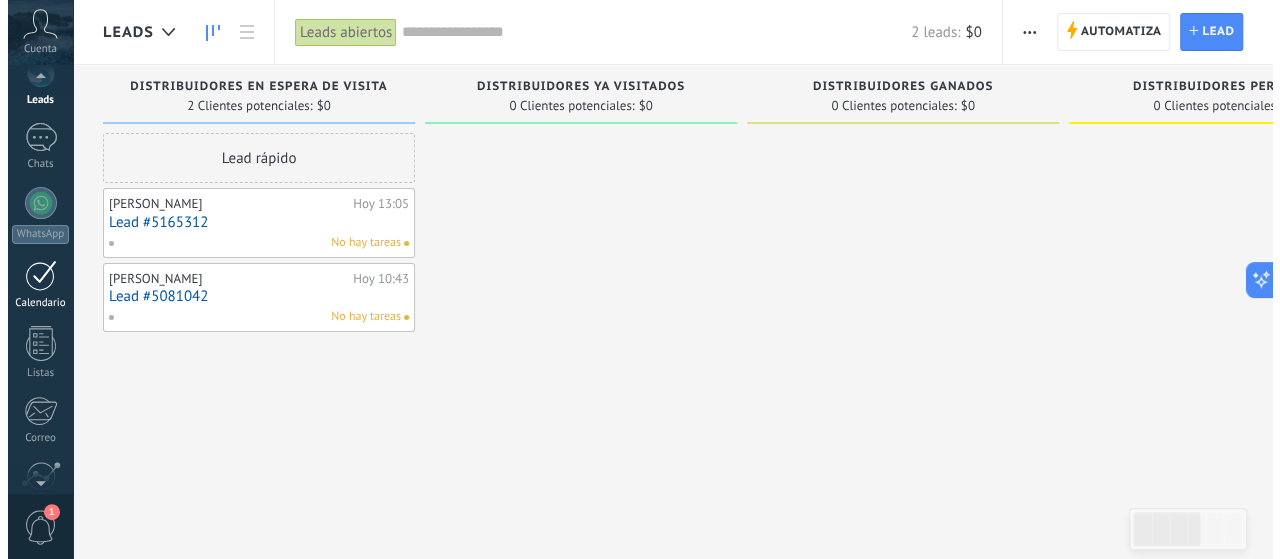 scroll, scrollTop: 100, scrollLeft: 0, axis: vertical 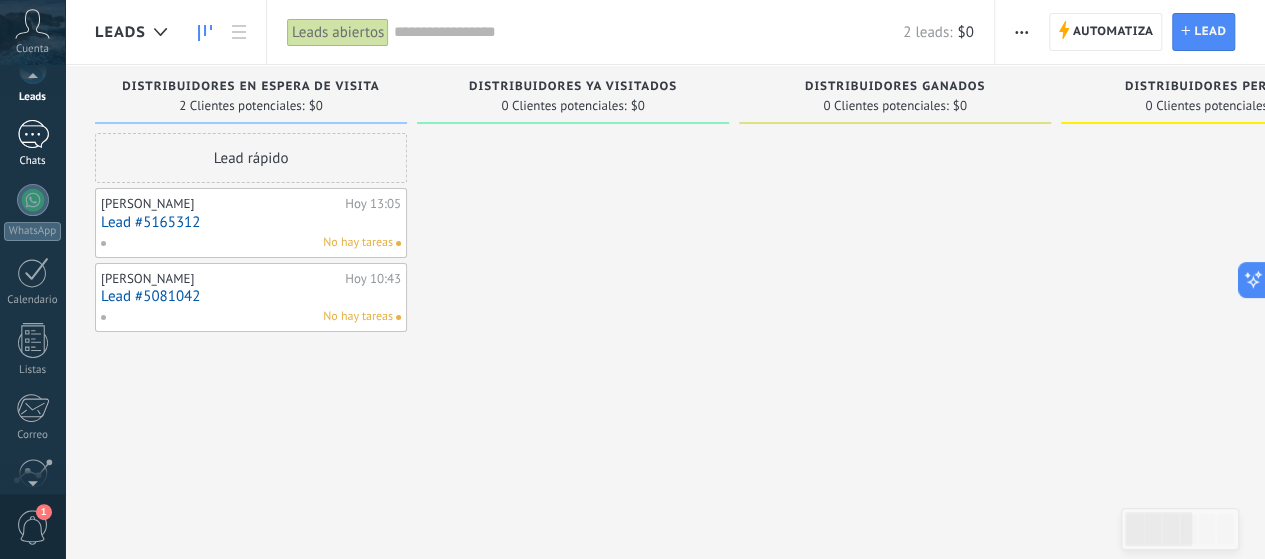 click at bounding box center [33, 134] 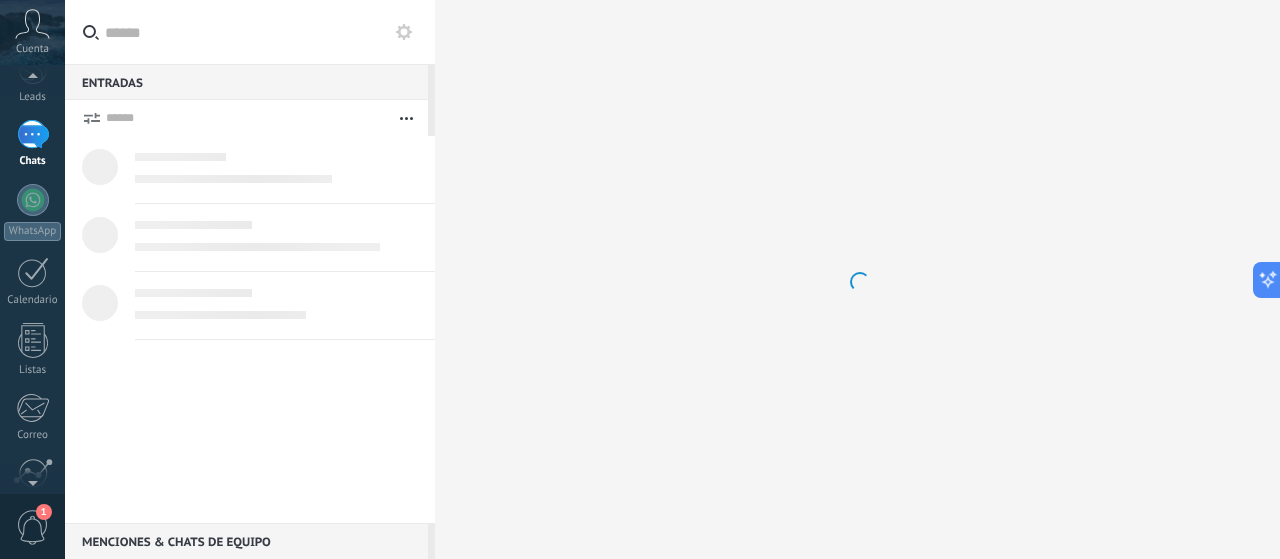 scroll, scrollTop: 0, scrollLeft: 0, axis: both 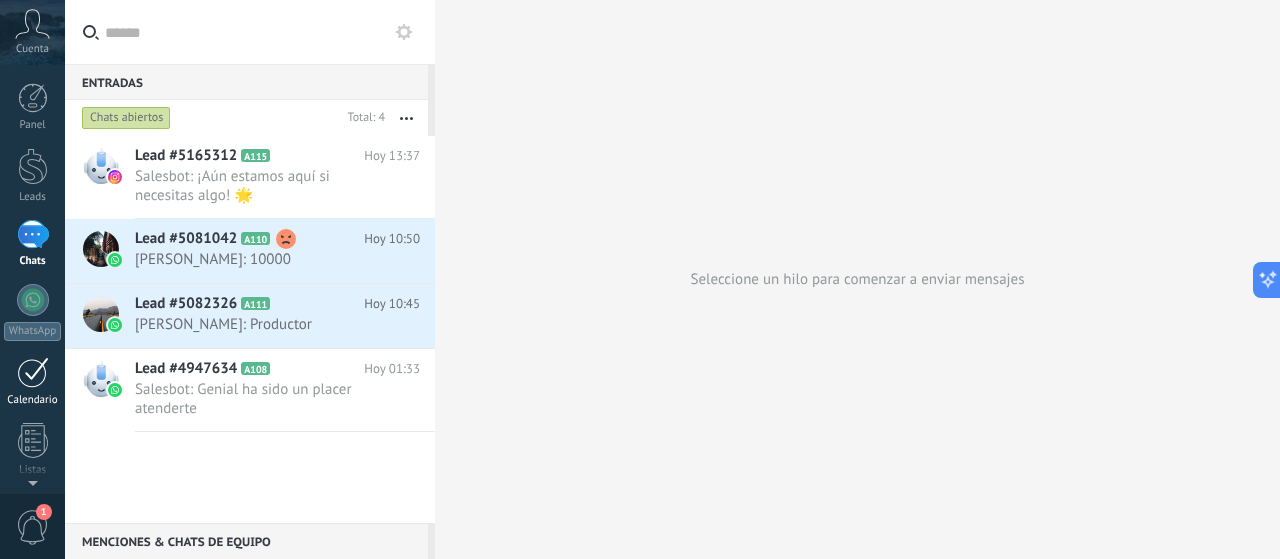 click on "Calendario" at bounding box center [32, 382] 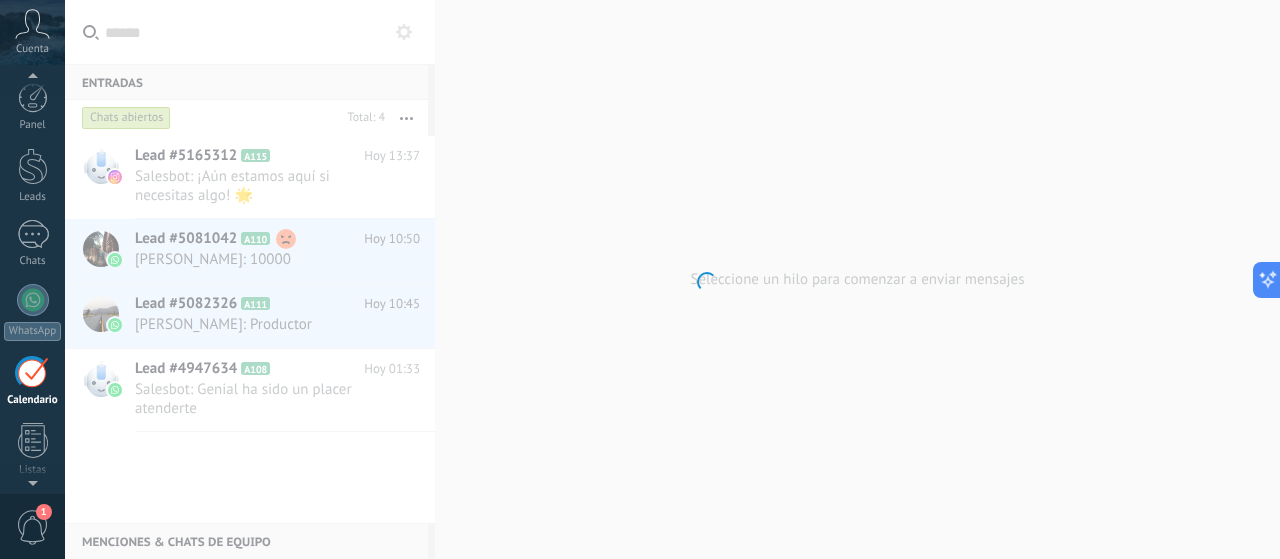 scroll, scrollTop: 129, scrollLeft: 0, axis: vertical 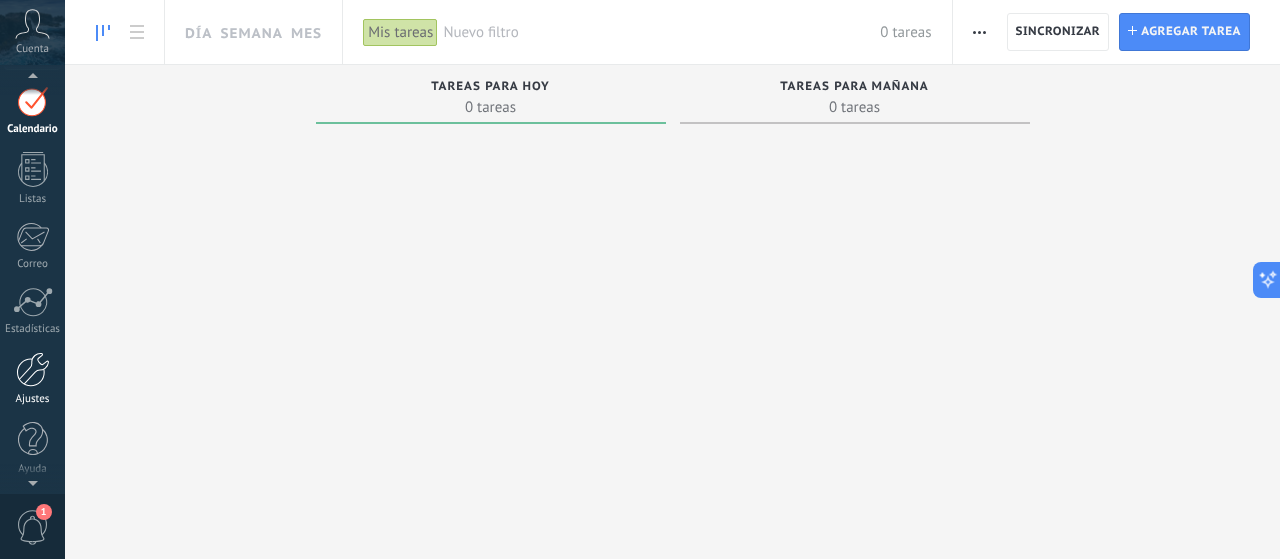 click at bounding box center (33, 369) 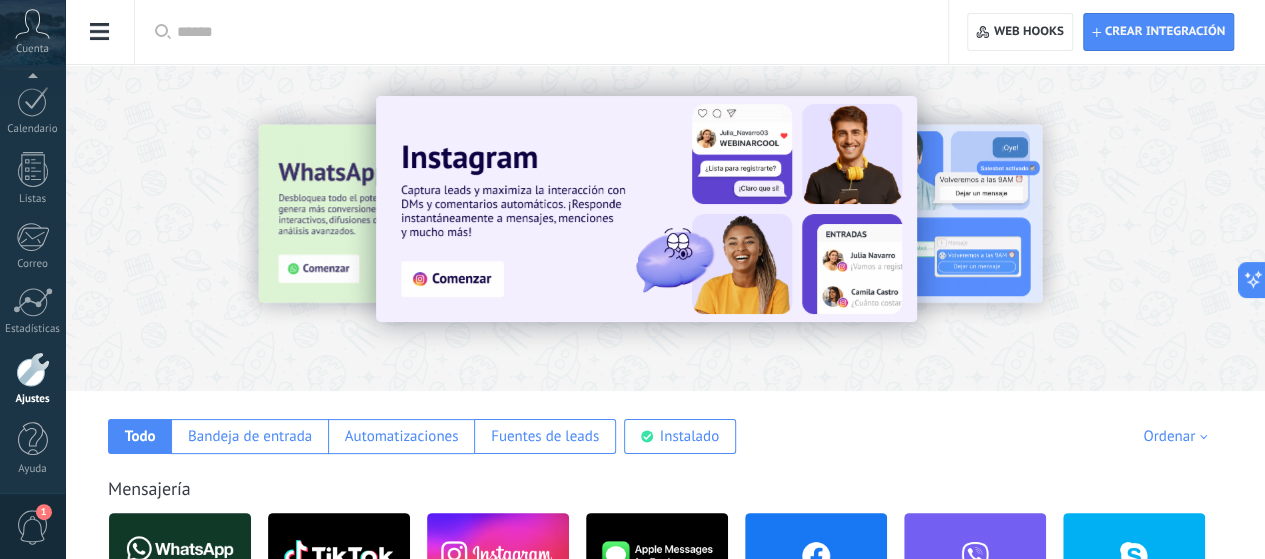 click on "Herramientas de comunicación" at bounding box center [-116, 317] 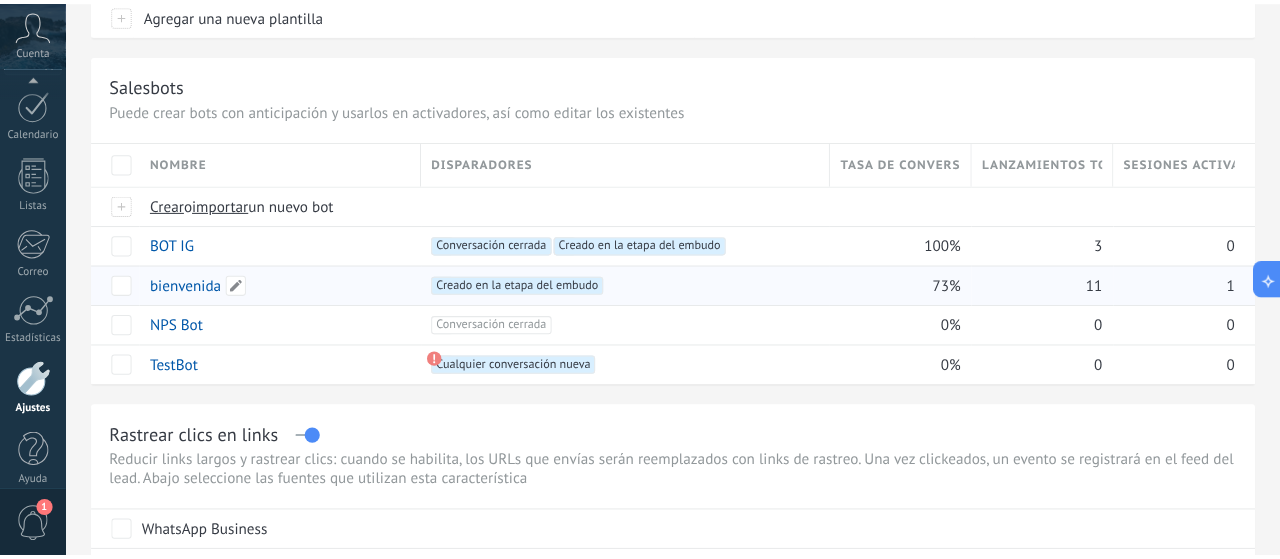 scroll, scrollTop: 200, scrollLeft: 0, axis: vertical 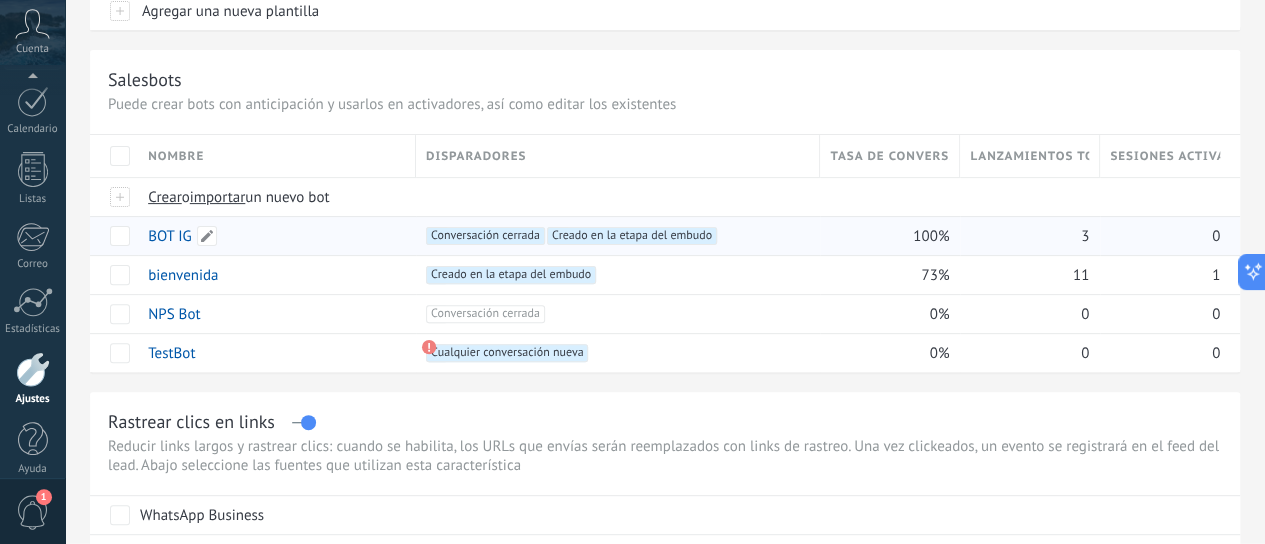 click on "BOT IG" at bounding box center [170, 236] 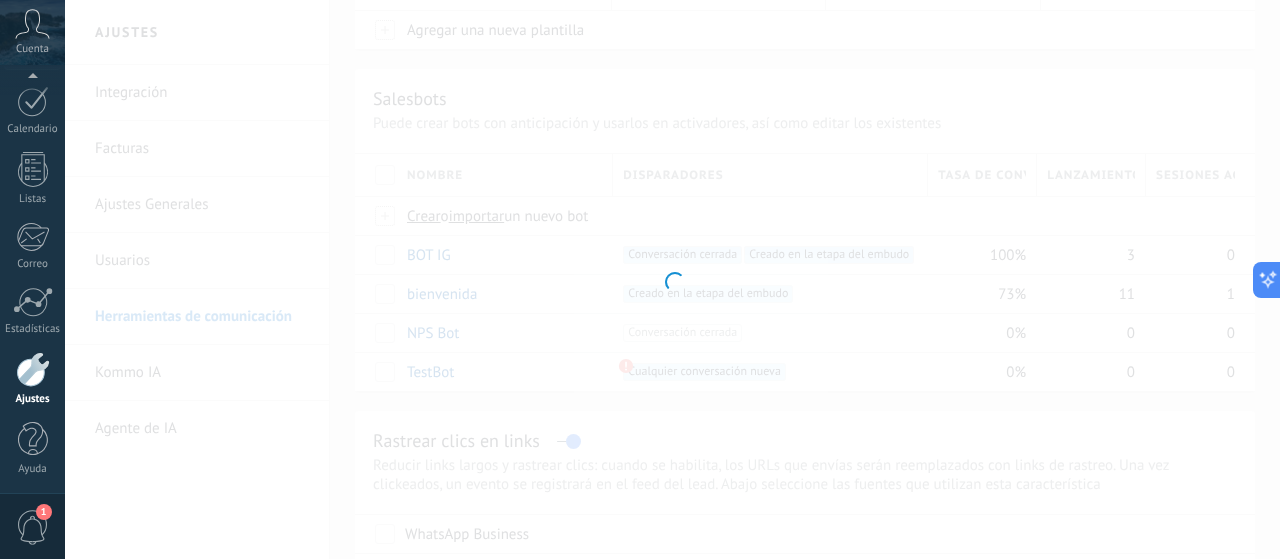 type on "******" 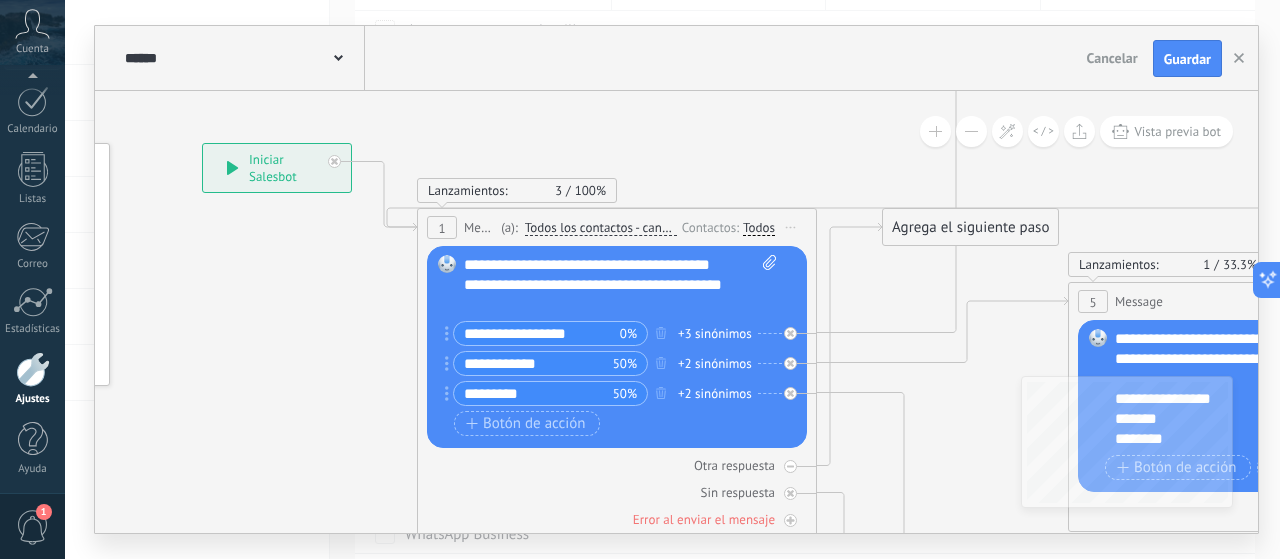 drag, startPoint x: 748, startPoint y: 189, endPoint x: 471, endPoint y: 133, distance: 282.60397 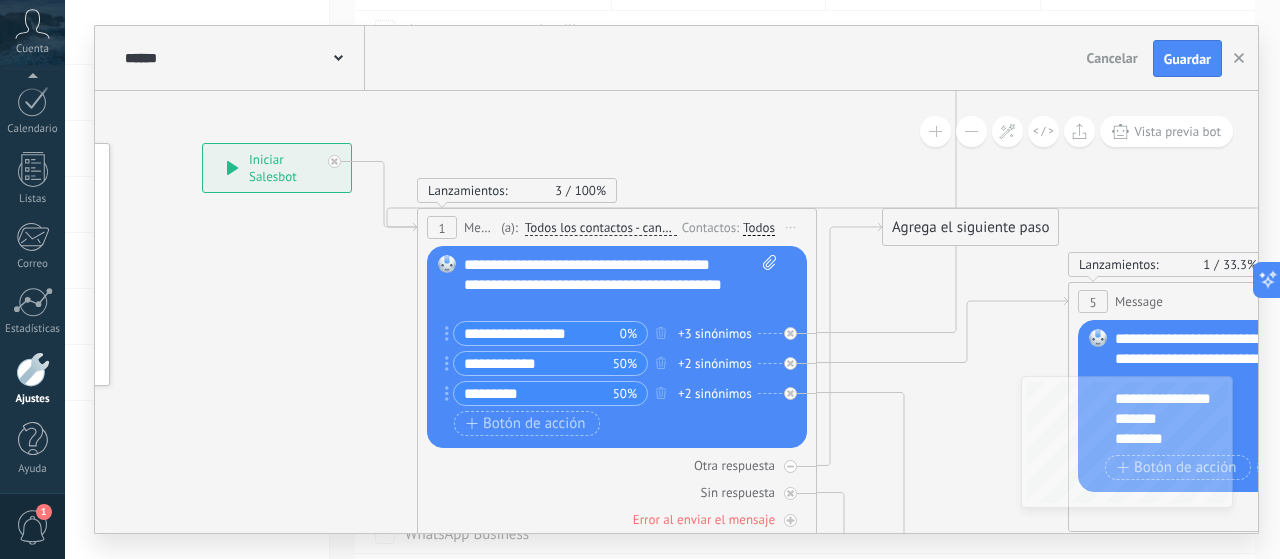 click 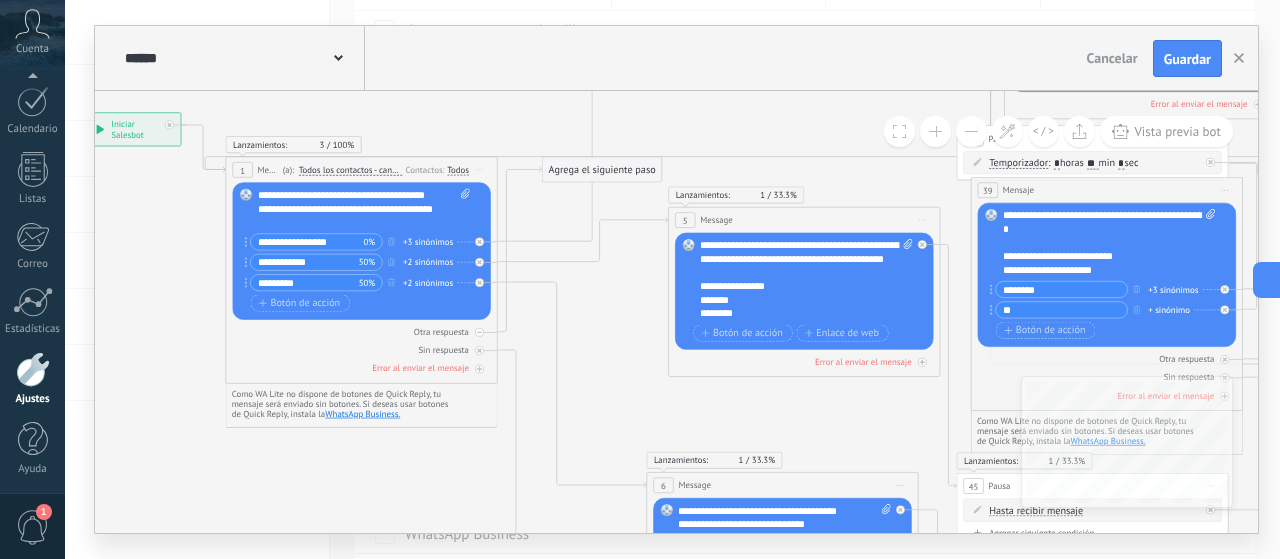 drag, startPoint x: 778, startPoint y: 138, endPoint x: 478, endPoint y: 101, distance: 302.27304 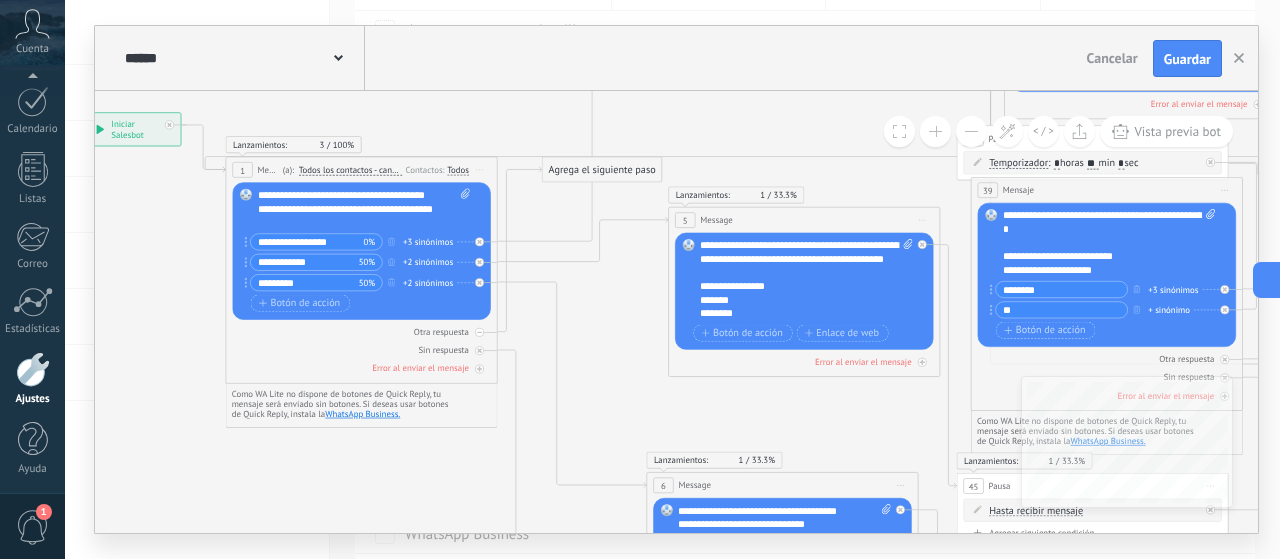 click 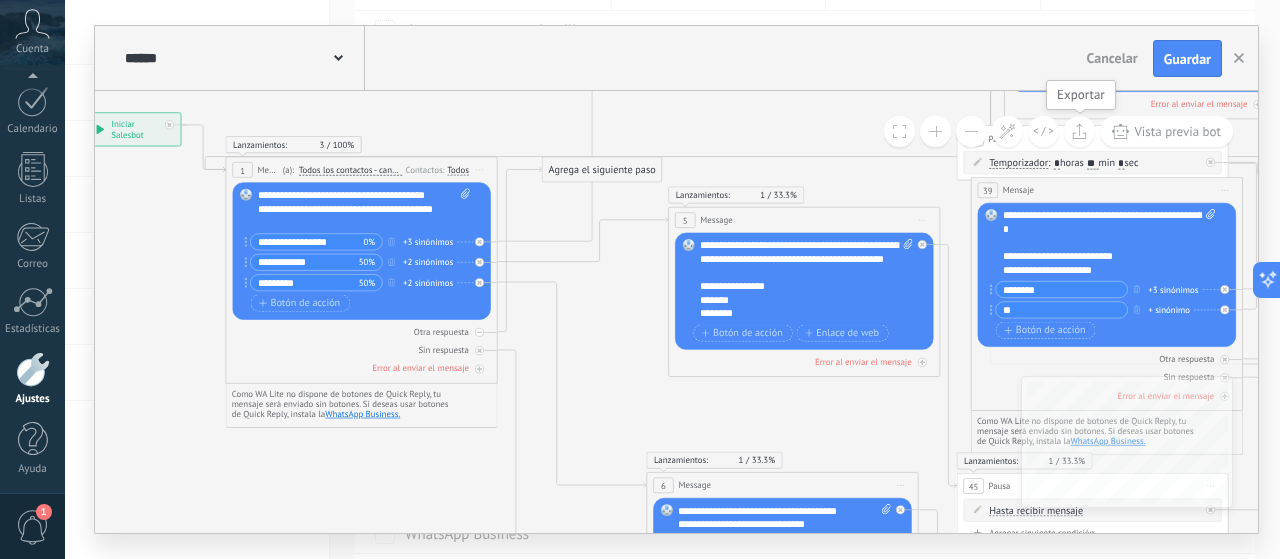 click 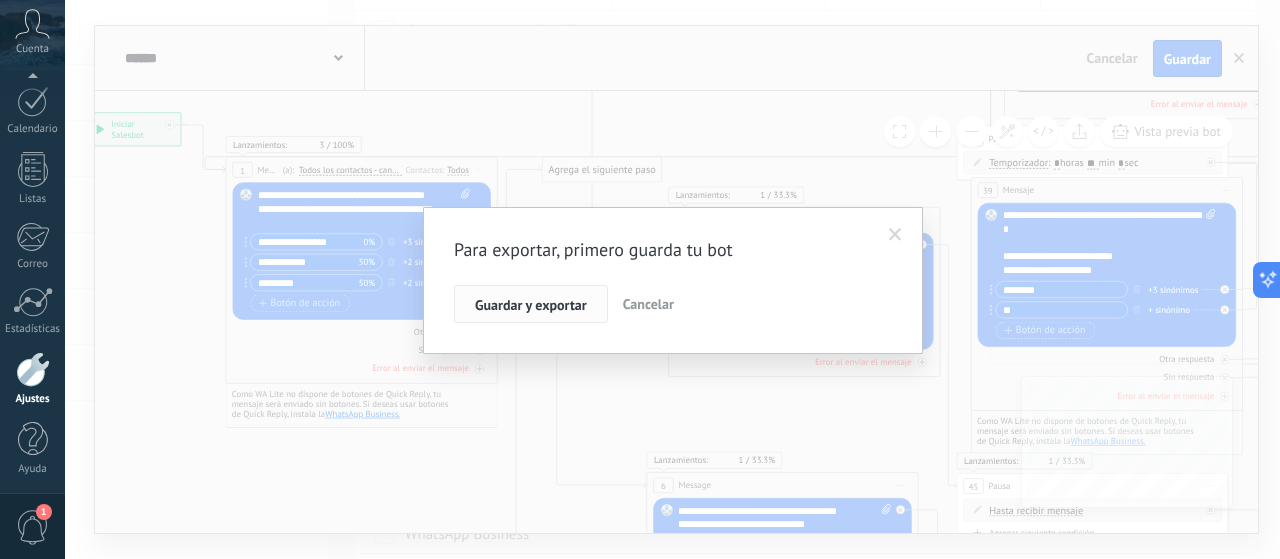click on "Guardar y exportar" at bounding box center (531, 305) 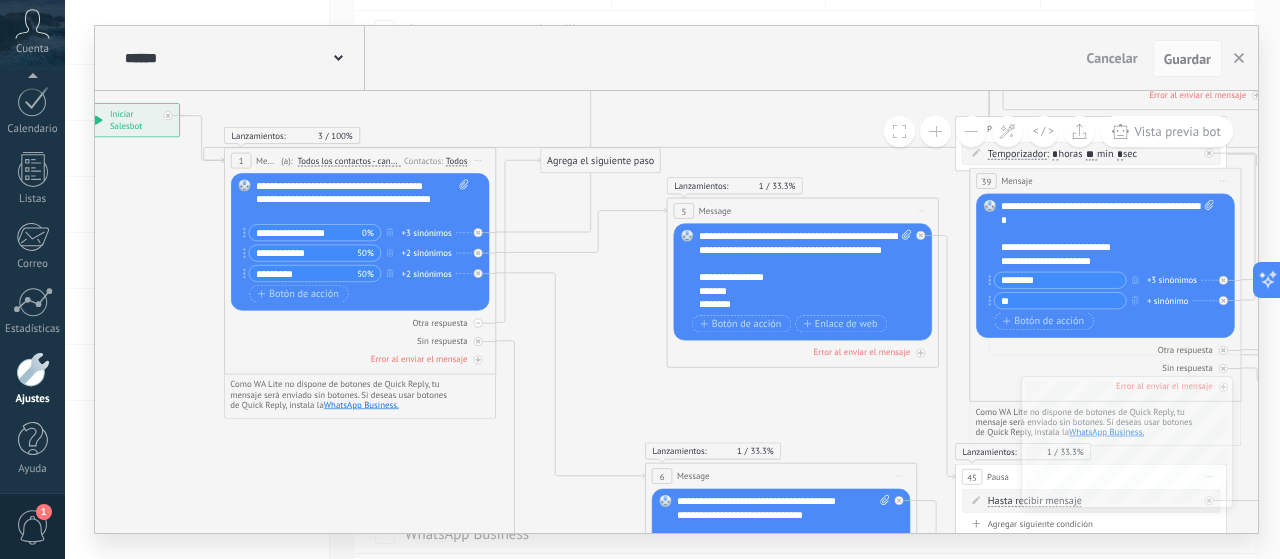 drag, startPoint x: 753, startPoint y: 156, endPoint x: 752, endPoint y: 109, distance: 47.010635 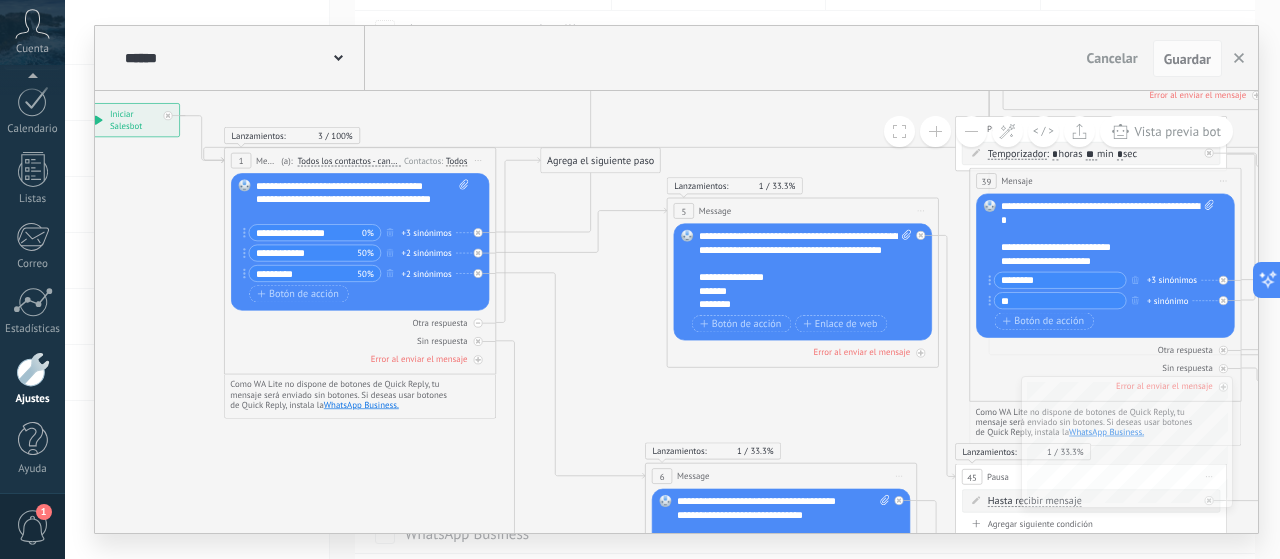 click 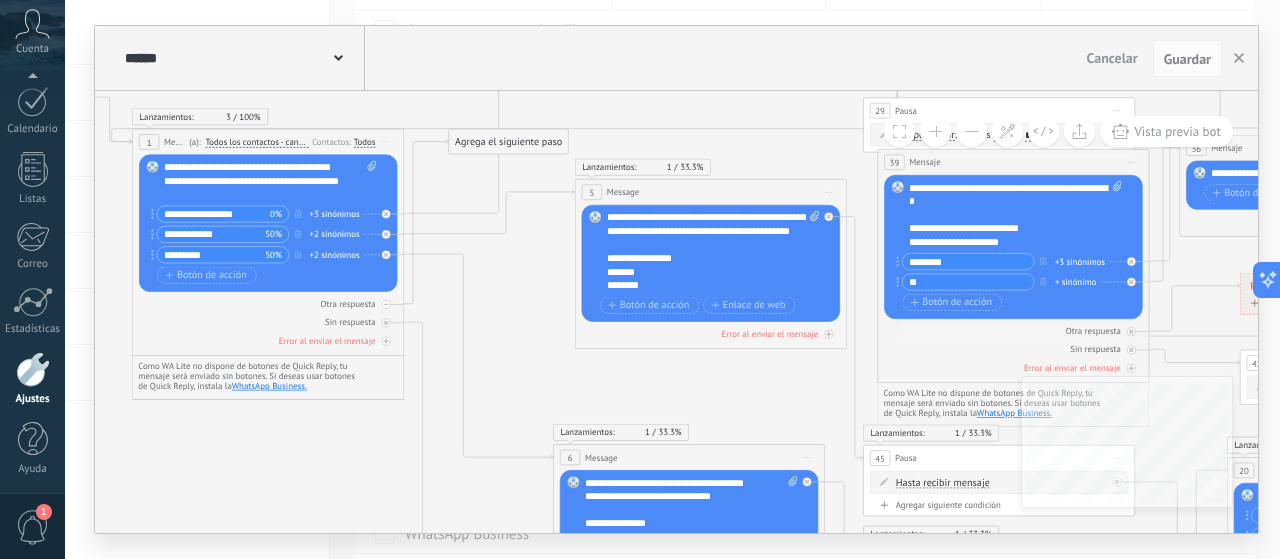 drag, startPoint x: 739, startPoint y: 137, endPoint x: 647, endPoint y: 119, distance: 93.74433 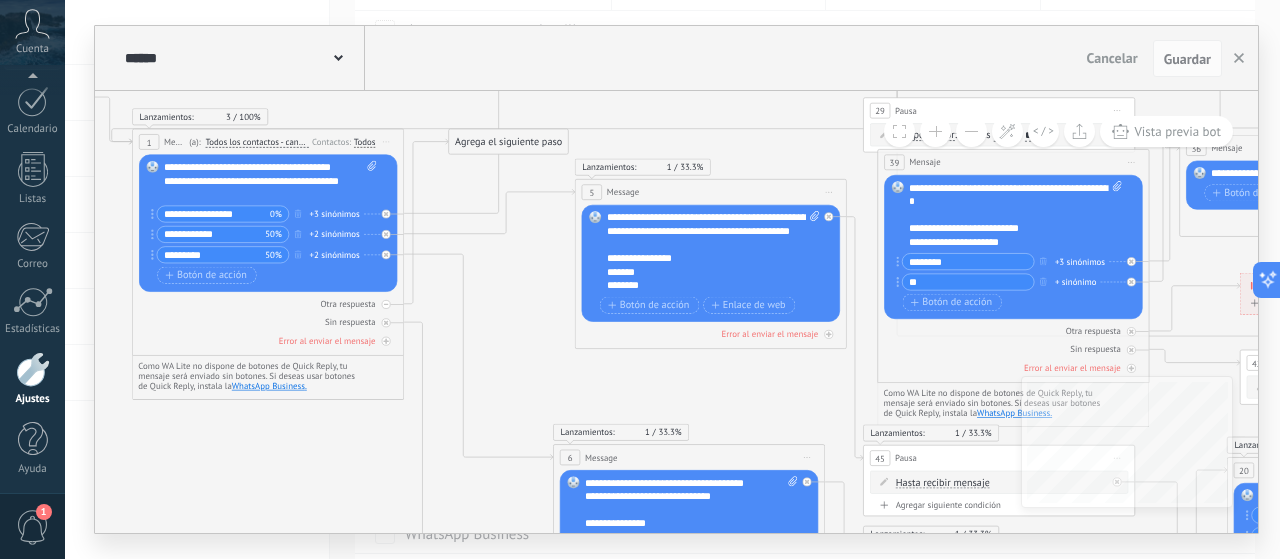 click 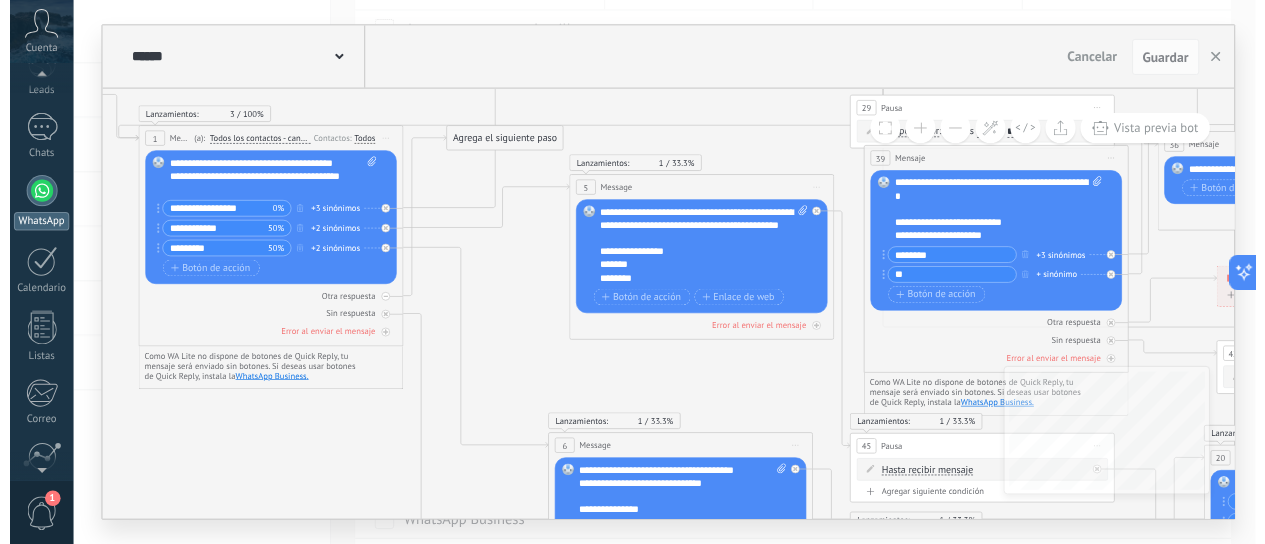 scroll, scrollTop: 0, scrollLeft: 0, axis: both 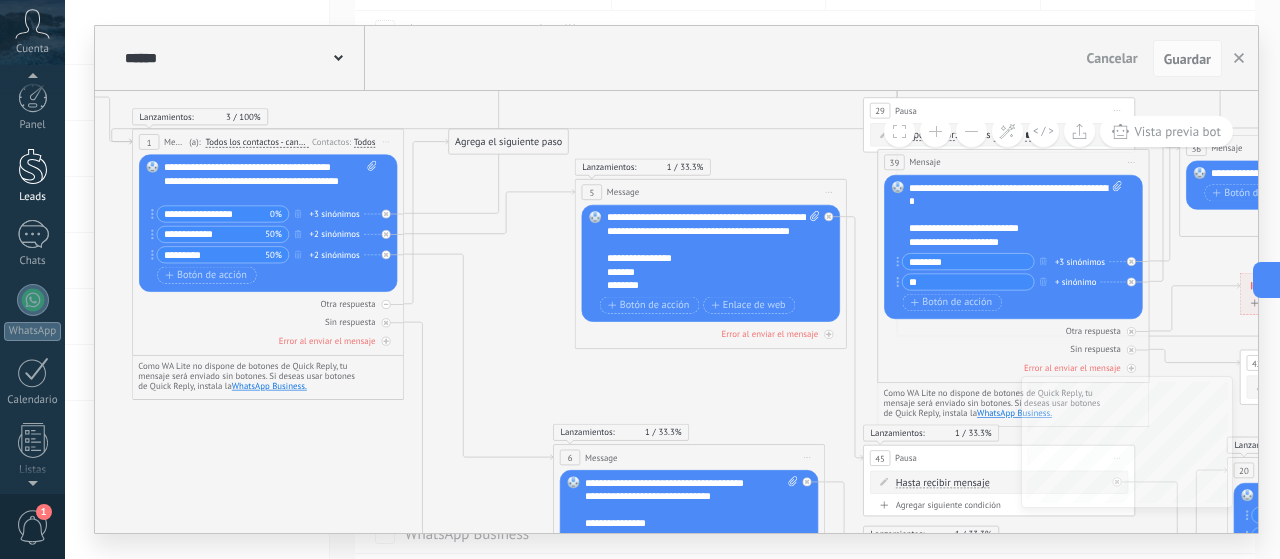 click on "Leads" at bounding box center (32, 176) 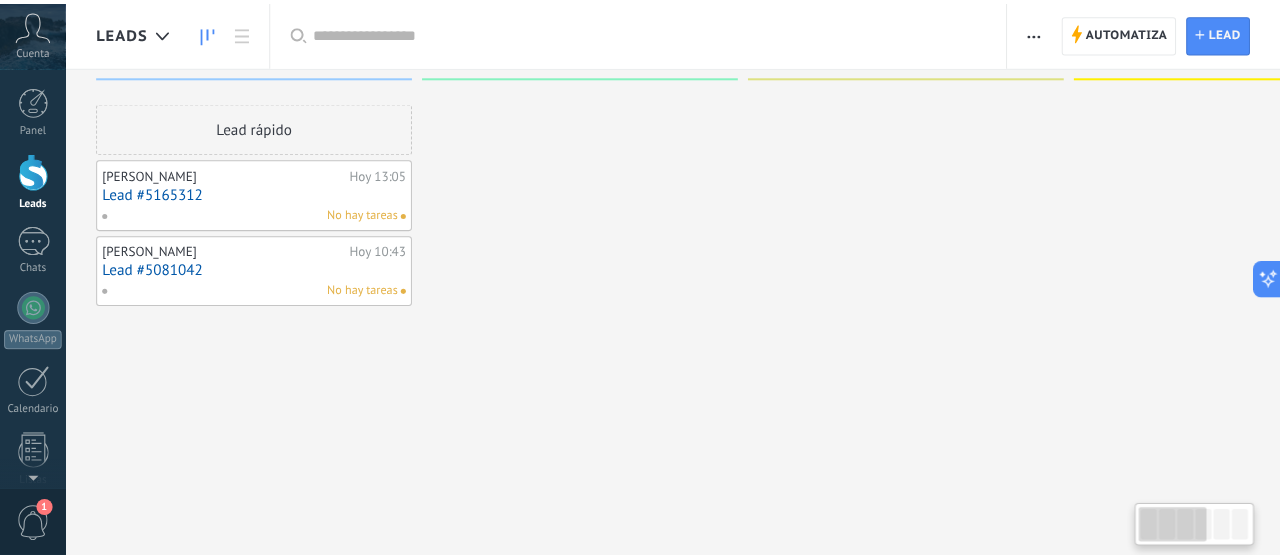 scroll, scrollTop: 0, scrollLeft: 0, axis: both 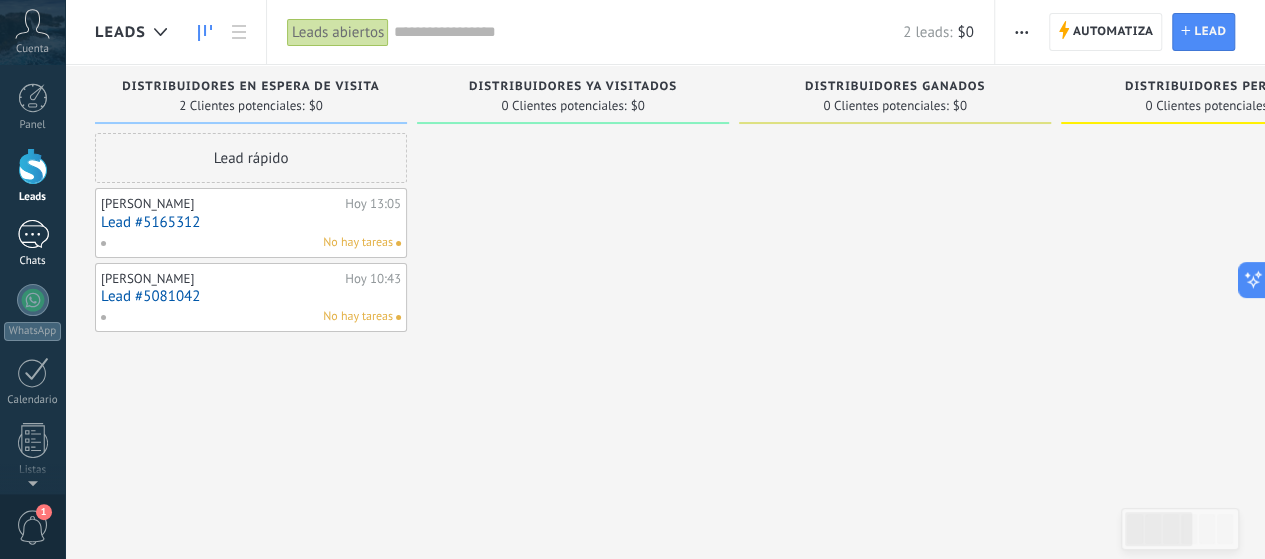 click at bounding box center [33, 234] 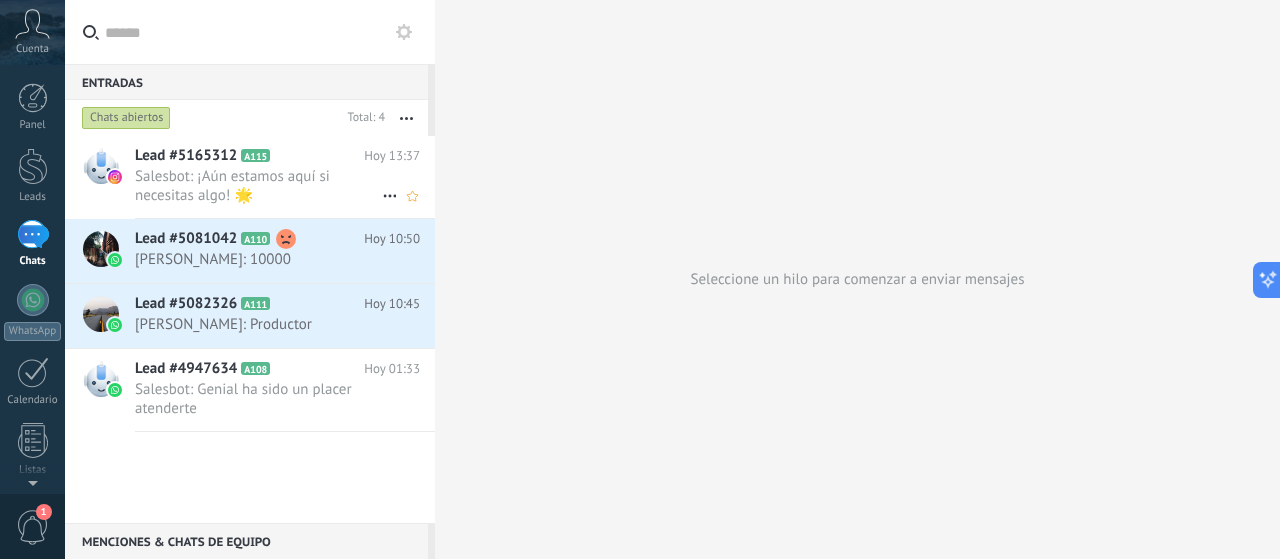 click on "Salesbot: ¡Aún estamos aquí si necesitas algo! 🌟" at bounding box center (258, 186) 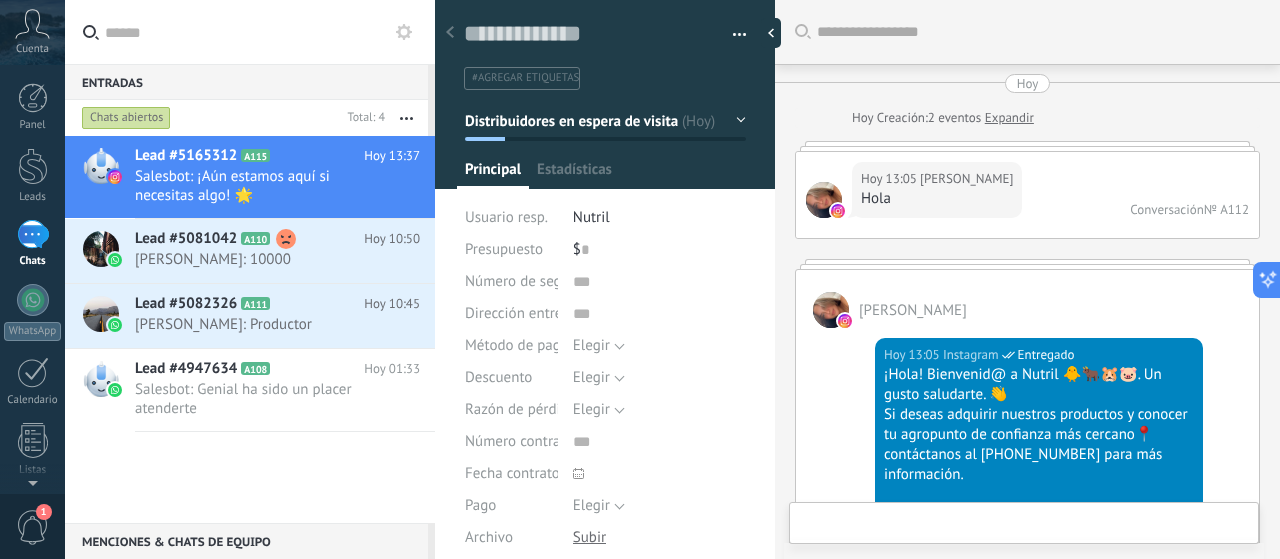 scroll, scrollTop: 2498, scrollLeft: 0, axis: vertical 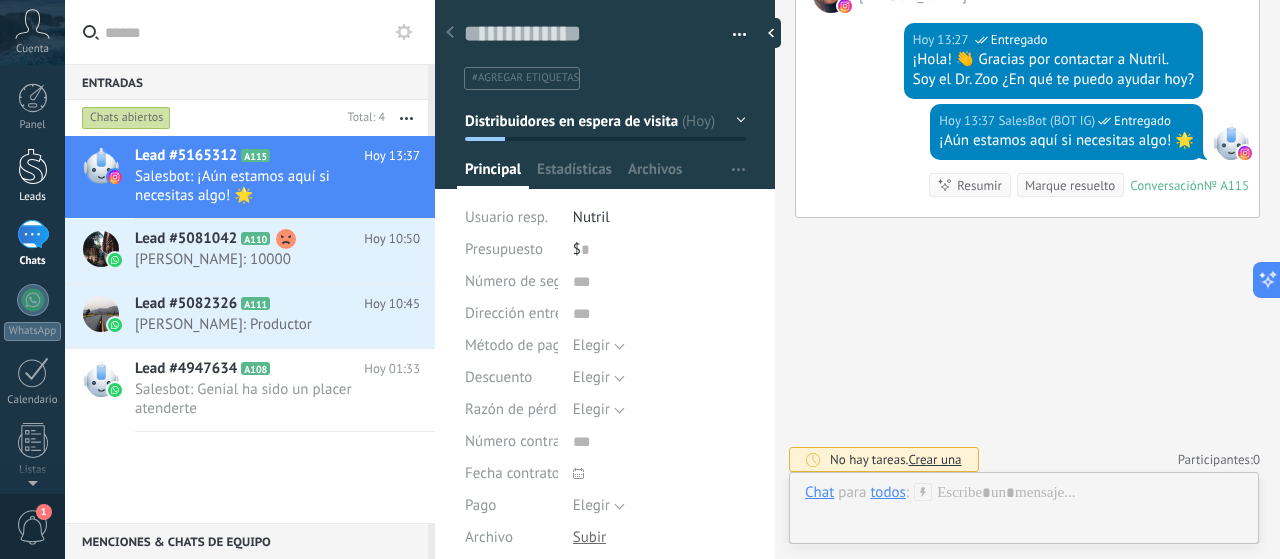 click at bounding box center (33, 166) 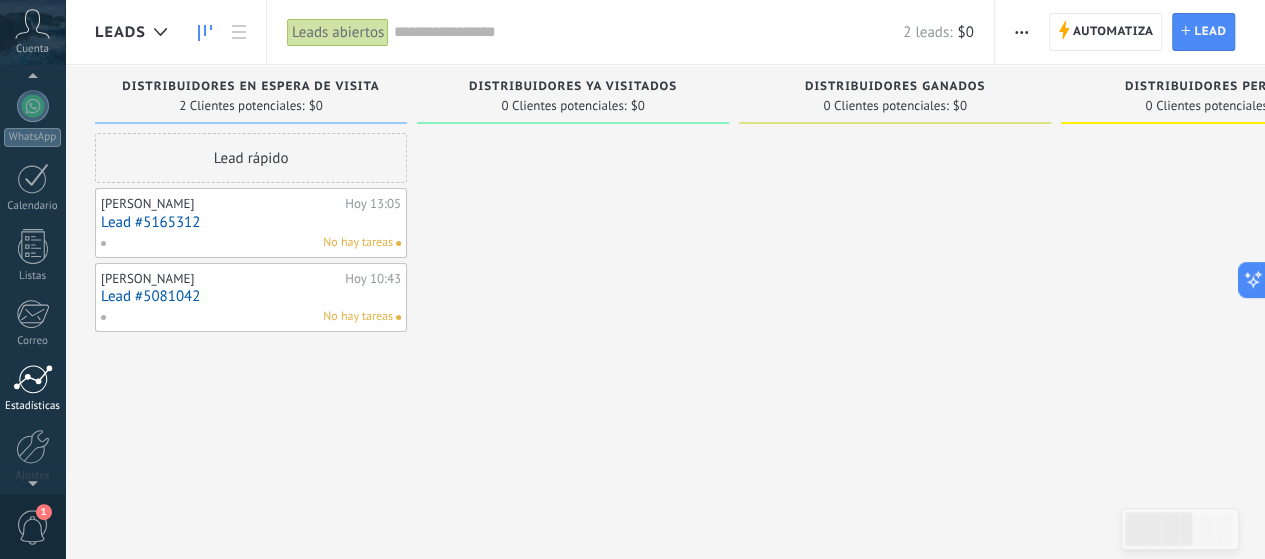 scroll, scrollTop: 200, scrollLeft: 0, axis: vertical 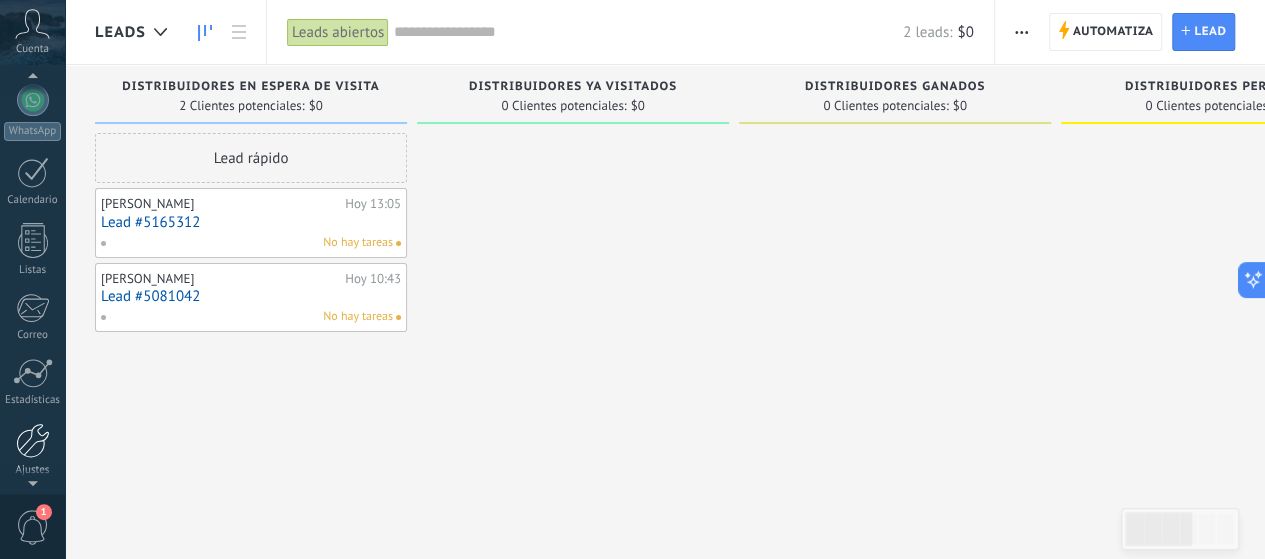 click at bounding box center [33, 440] 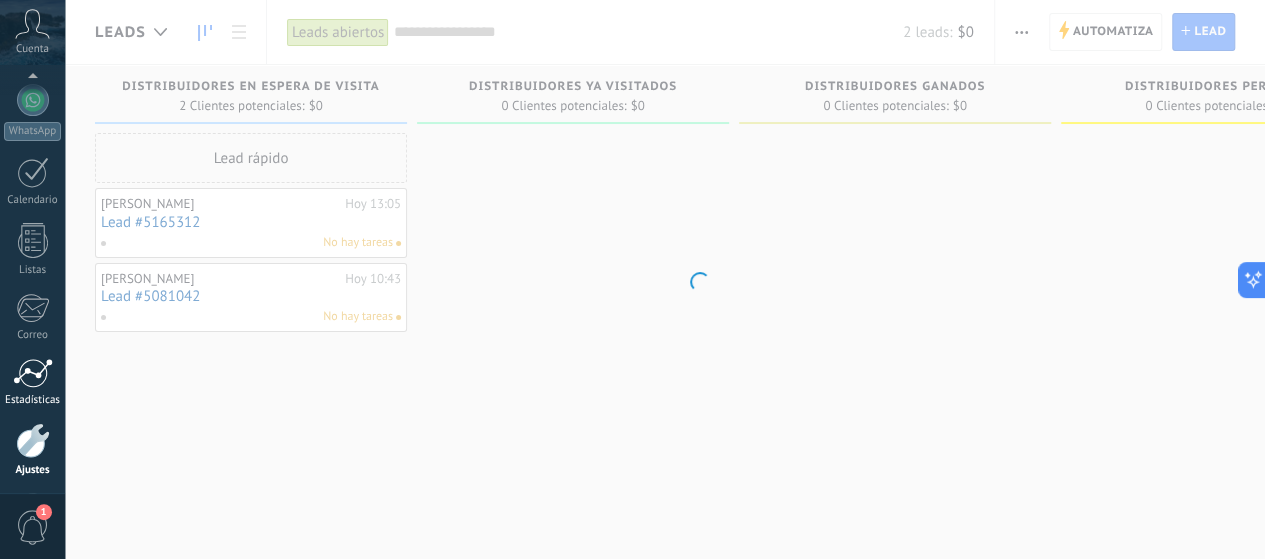 scroll, scrollTop: 271, scrollLeft: 0, axis: vertical 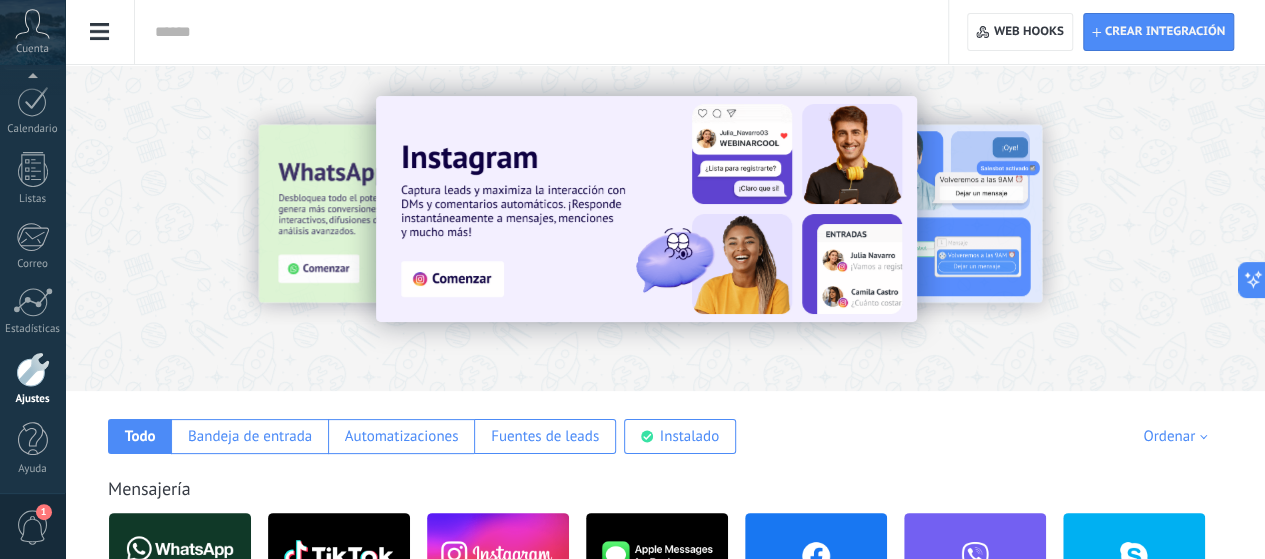 click on "Herramientas de comunicación" at bounding box center [-116, 317] 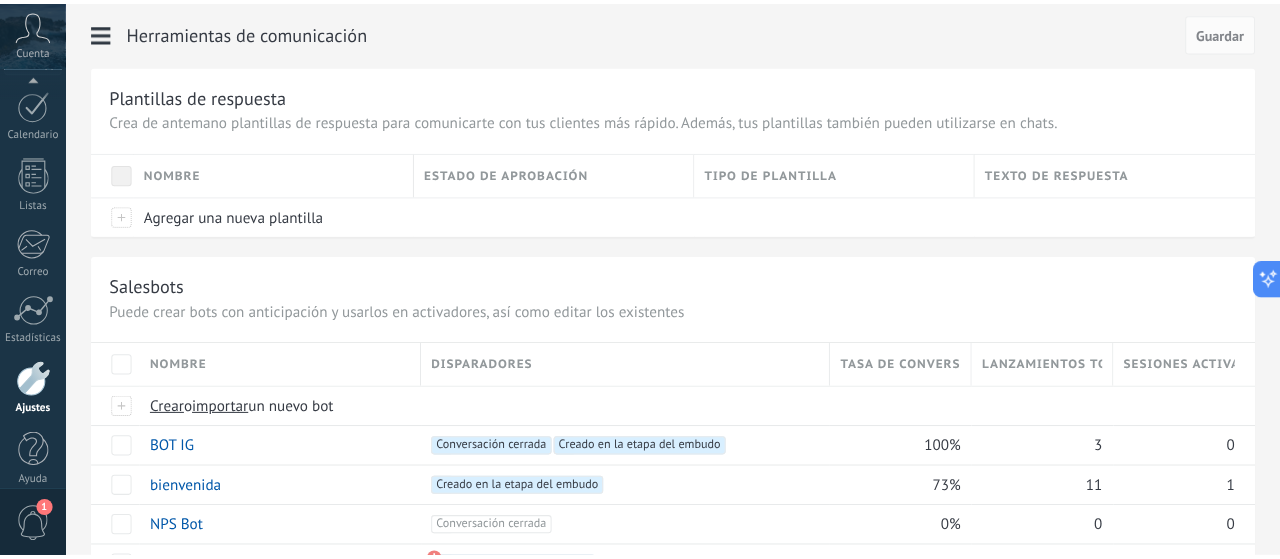 scroll, scrollTop: 286, scrollLeft: 0, axis: vertical 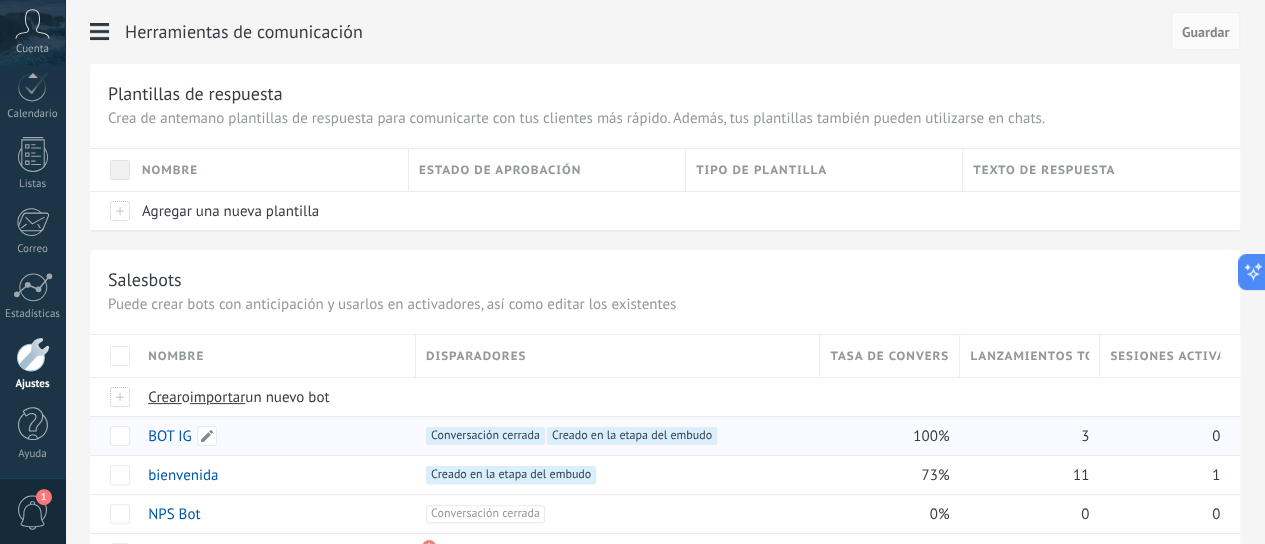 click on "BOT IG" at bounding box center [170, 436] 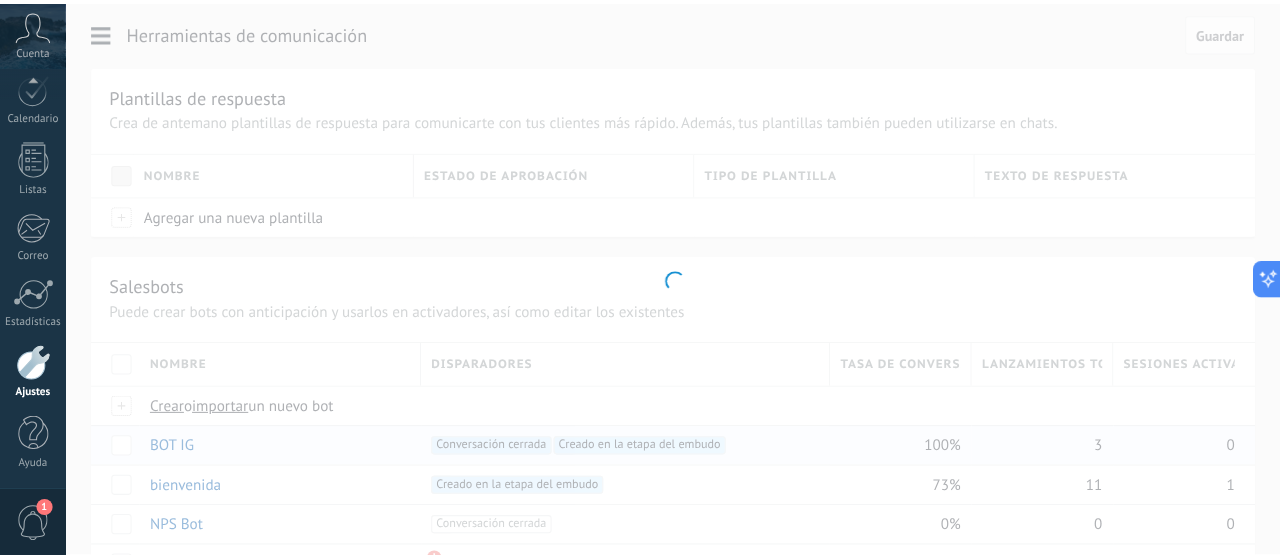 scroll, scrollTop: 271, scrollLeft: 0, axis: vertical 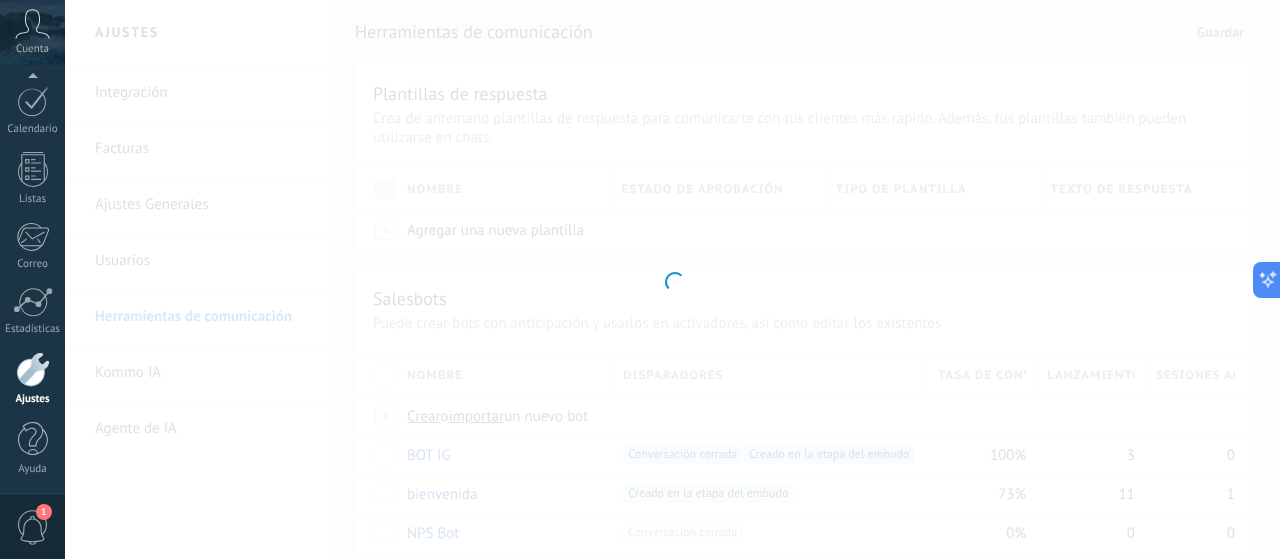type on "******" 